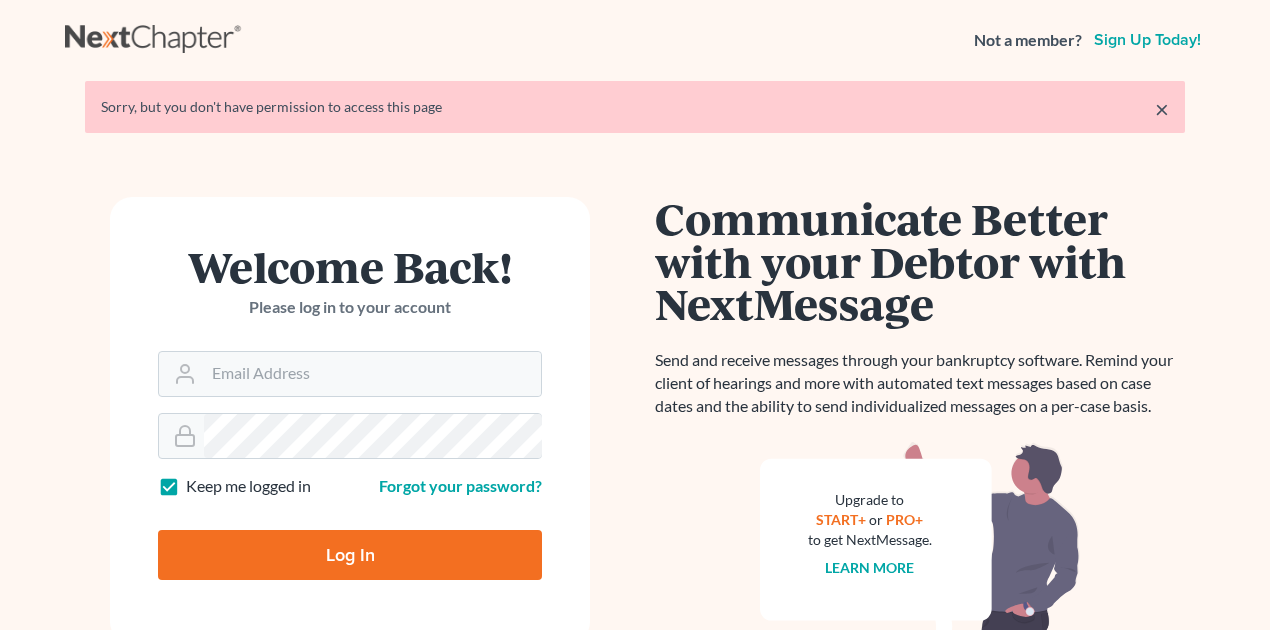 scroll, scrollTop: 0, scrollLeft: 0, axis: both 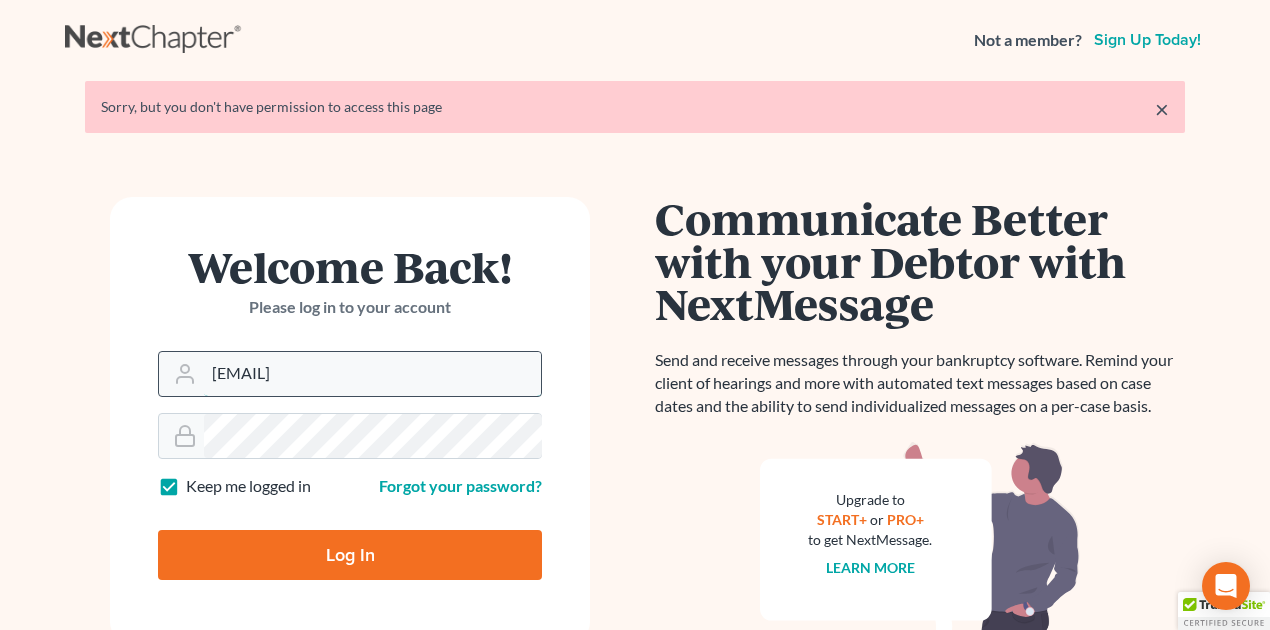 click on "tom@bradburnlubic.com" at bounding box center [372, 374] 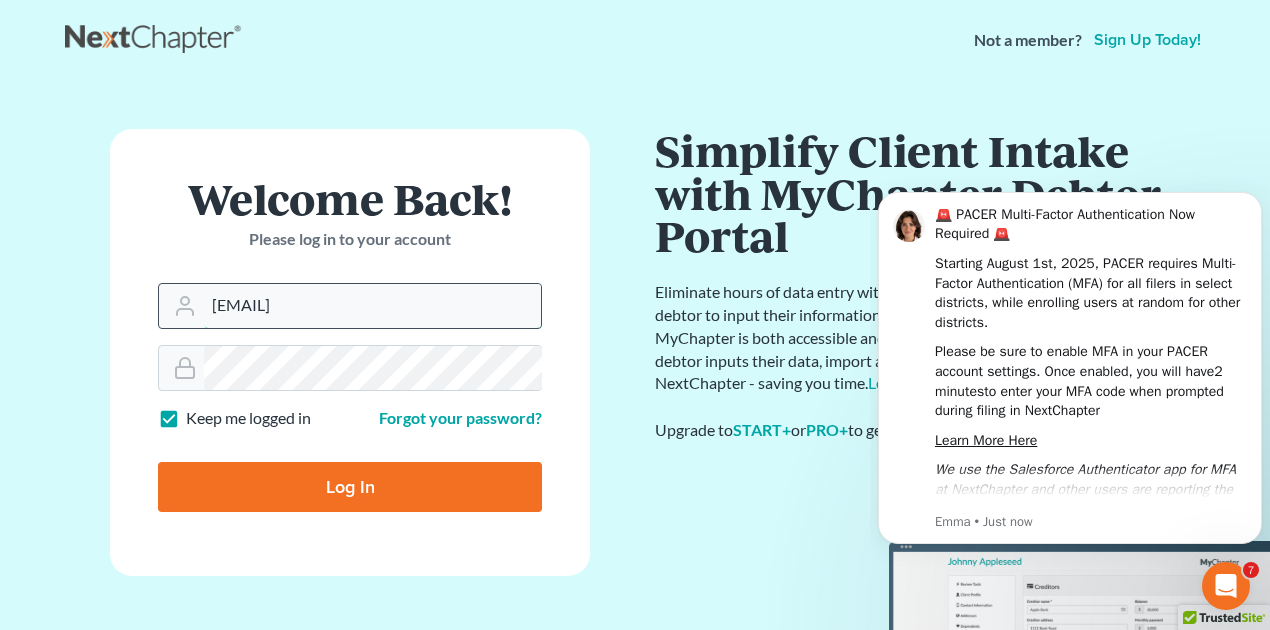 scroll, scrollTop: 0, scrollLeft: 0, axis: both 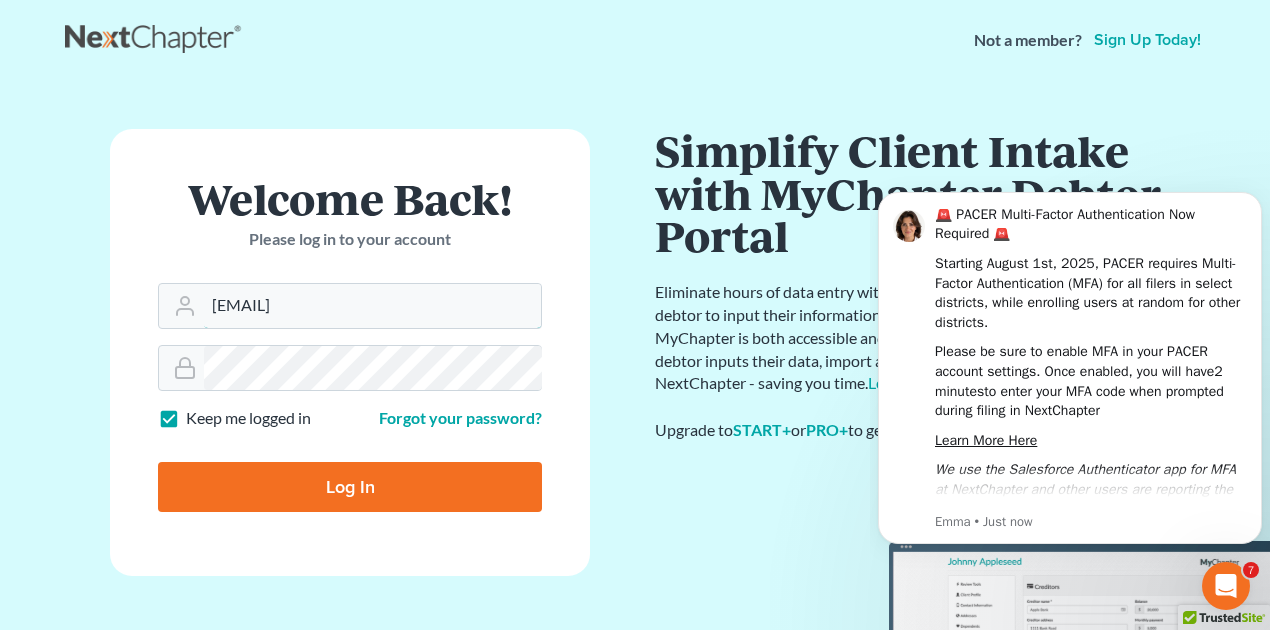drag, startPoint x: 213, startPoint y: 305, endPoint x: 613, endPoint y: 310, distance: 400.03125 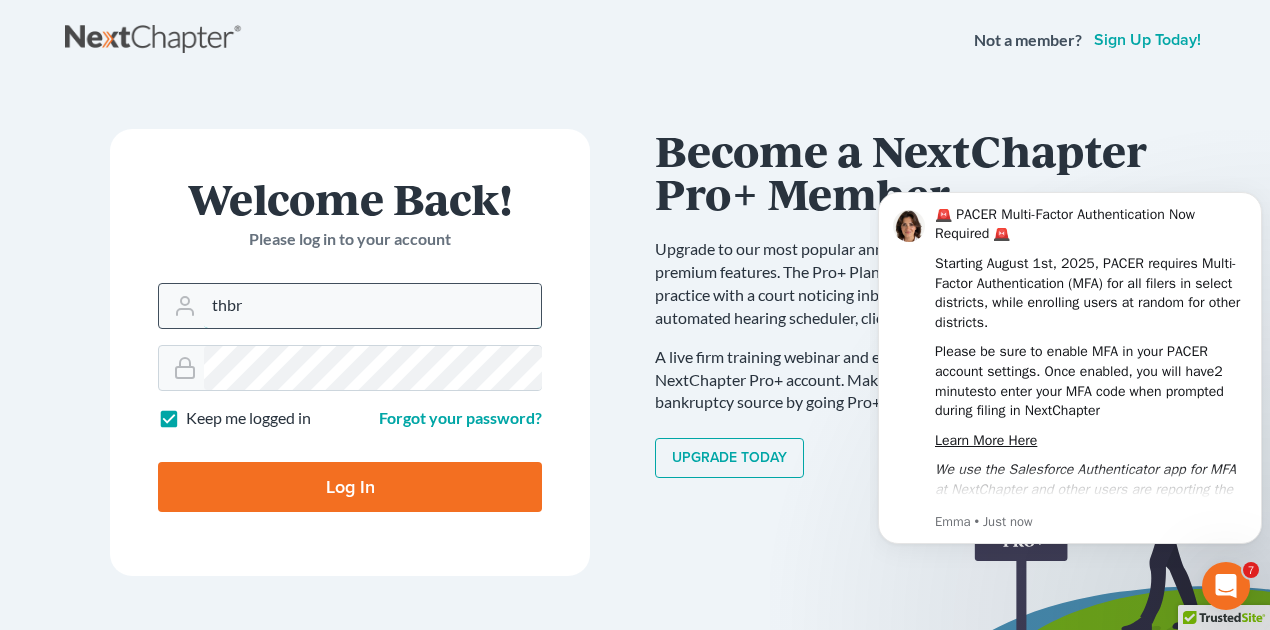 type on "thbradburn@gmail.com" 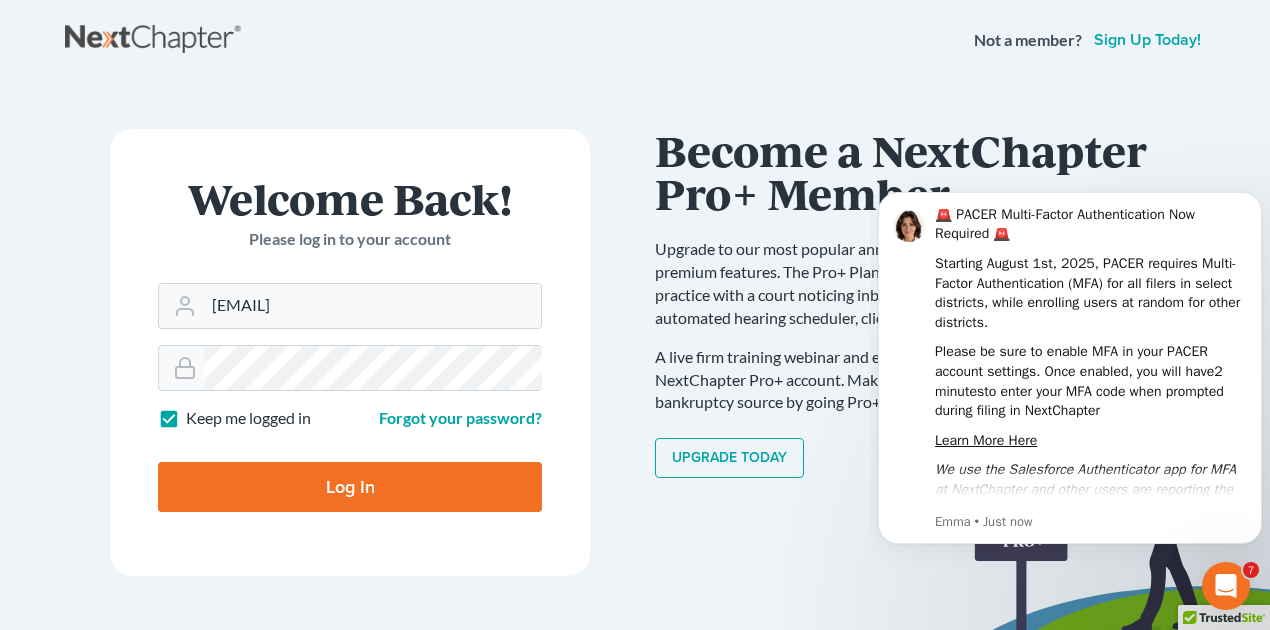 click on "Log In" at bounding box center [350, 487] 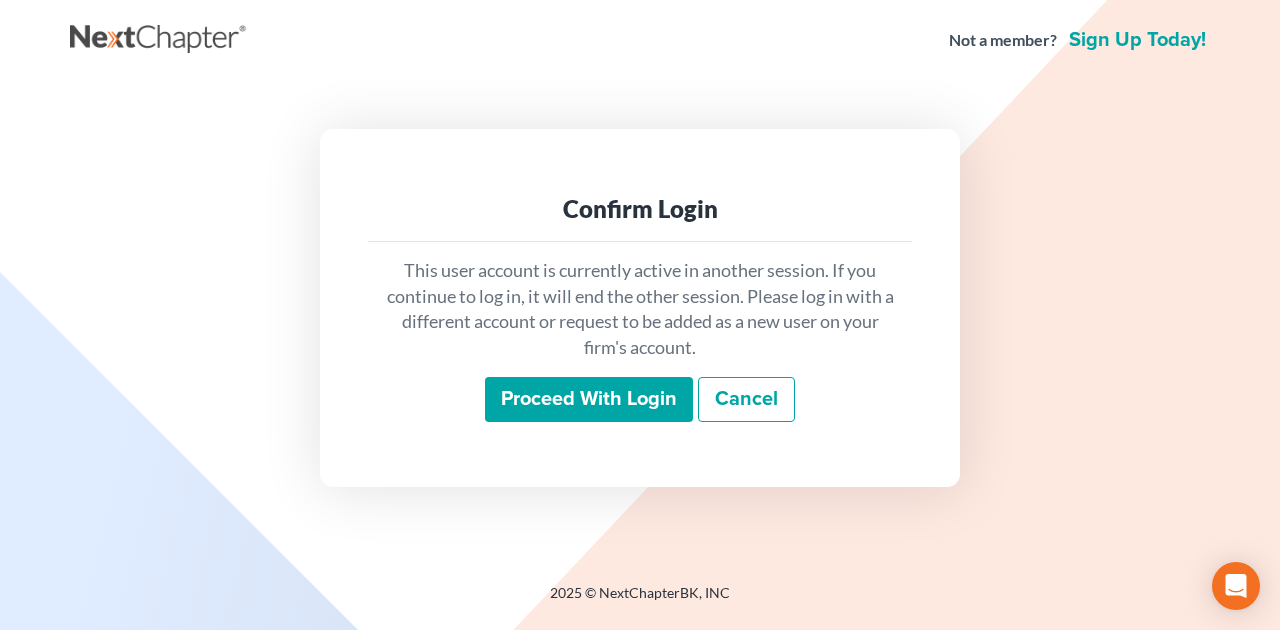 scroll, scrollTop: 0, scrollLeft: 0, axis: both 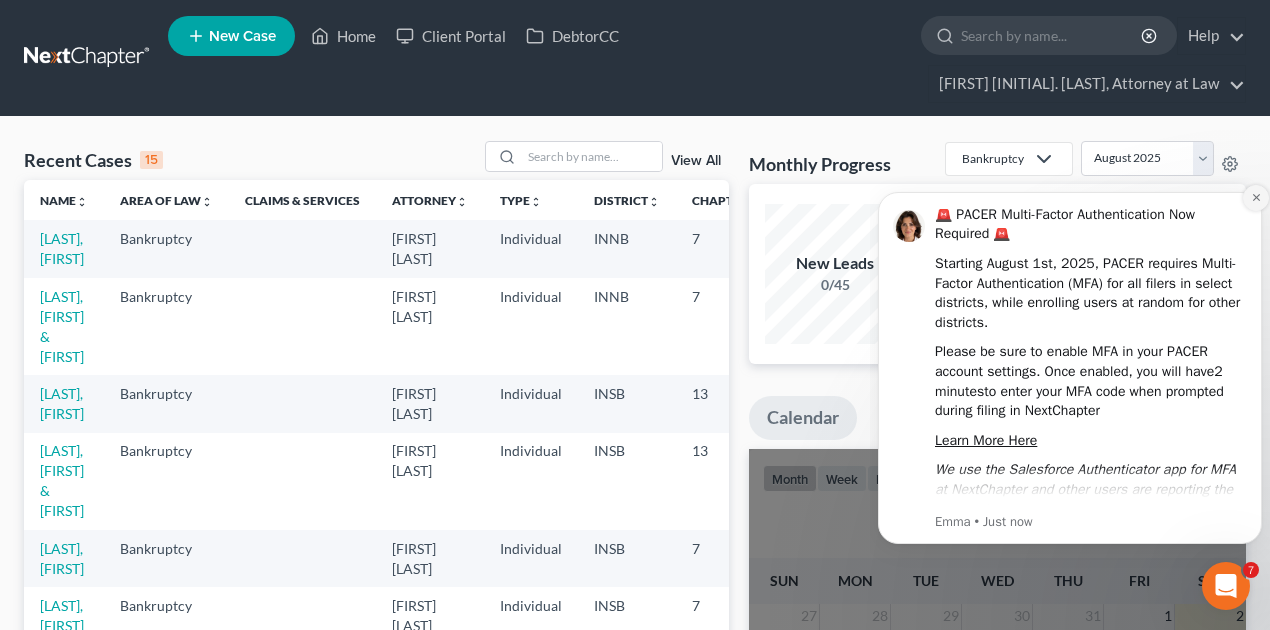 click 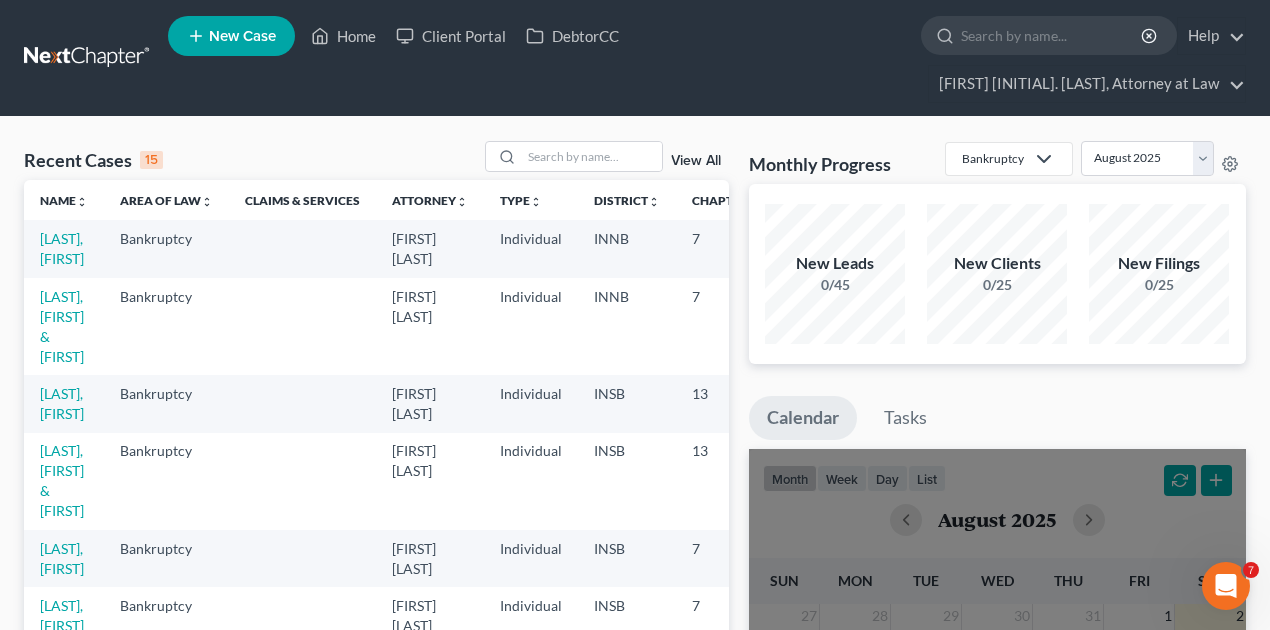 click on "View All" at bounding box center [696, 161] 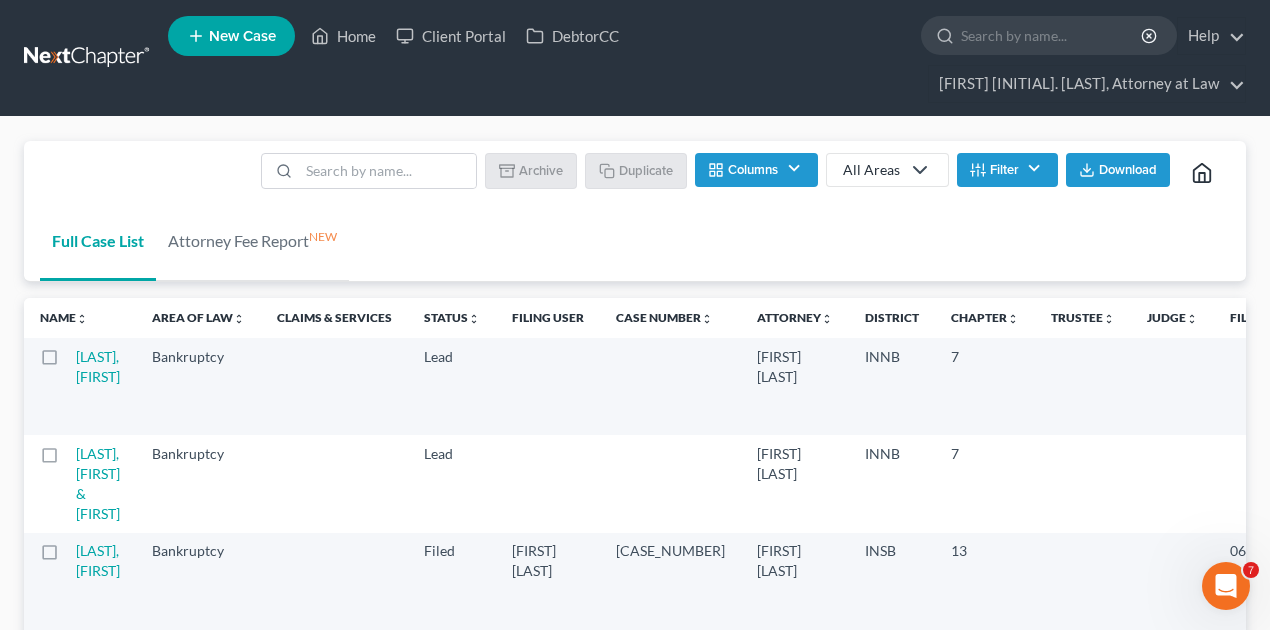 click 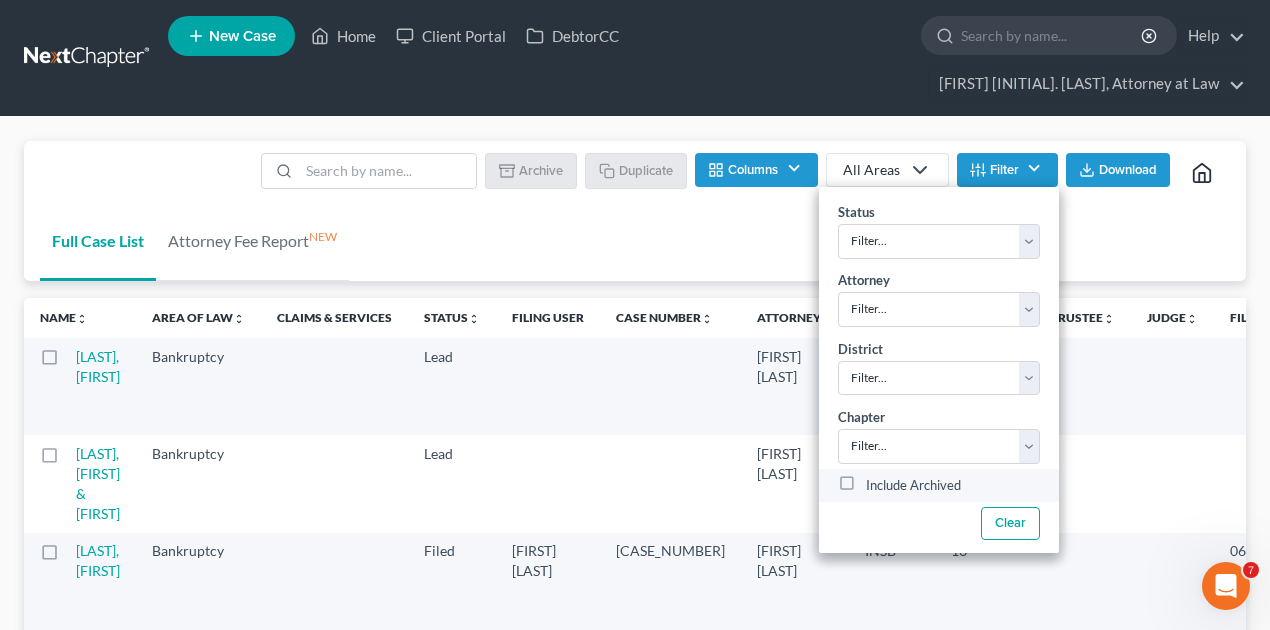click on "Include Archived" at bounding box center (913, 485) 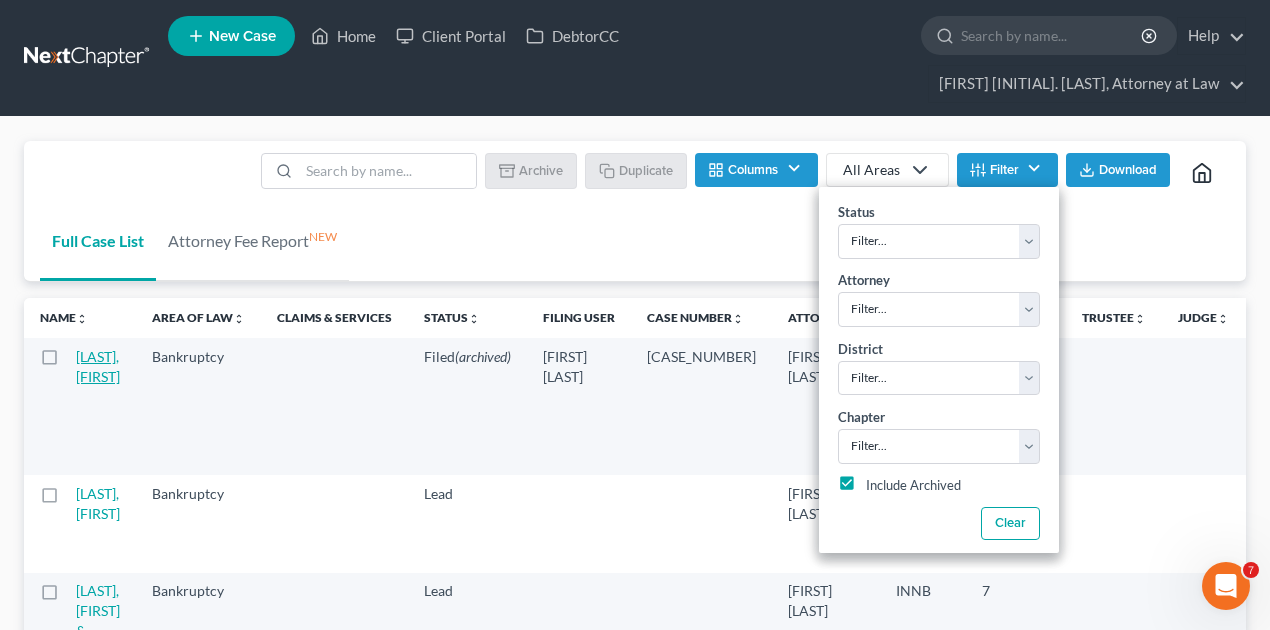 click on "[LAST], [FIRST]" at bounding box center [98, 366] 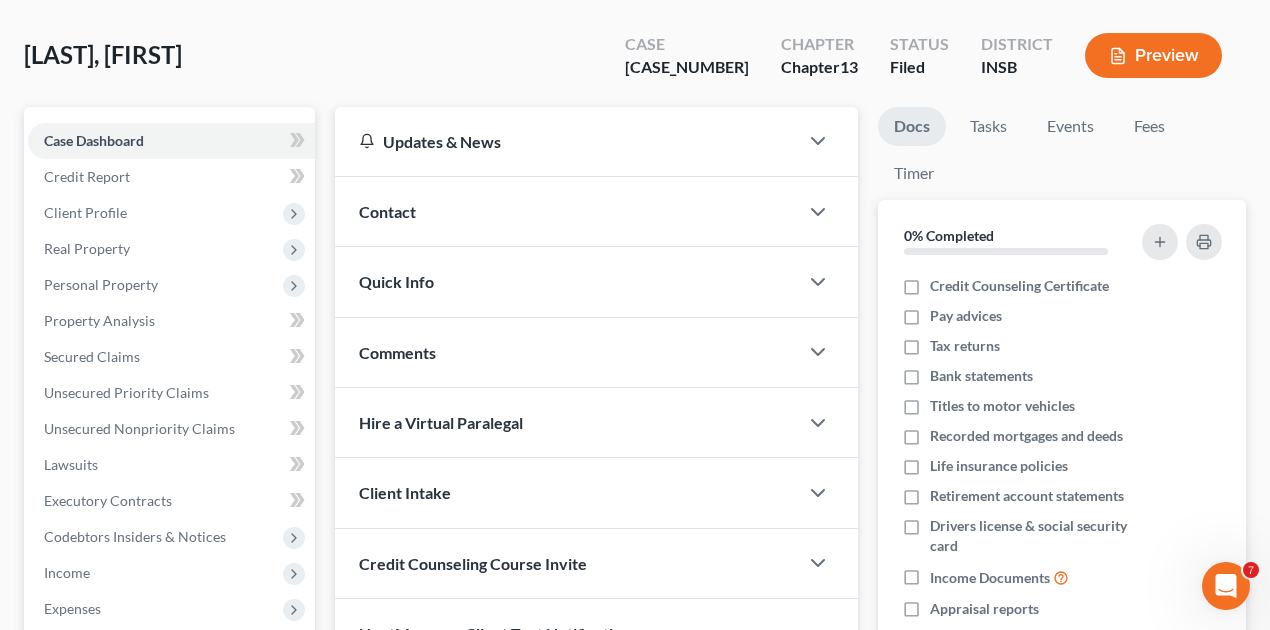 scroll, scrollTop: 333, scrollLeft: 0, axis: vertical 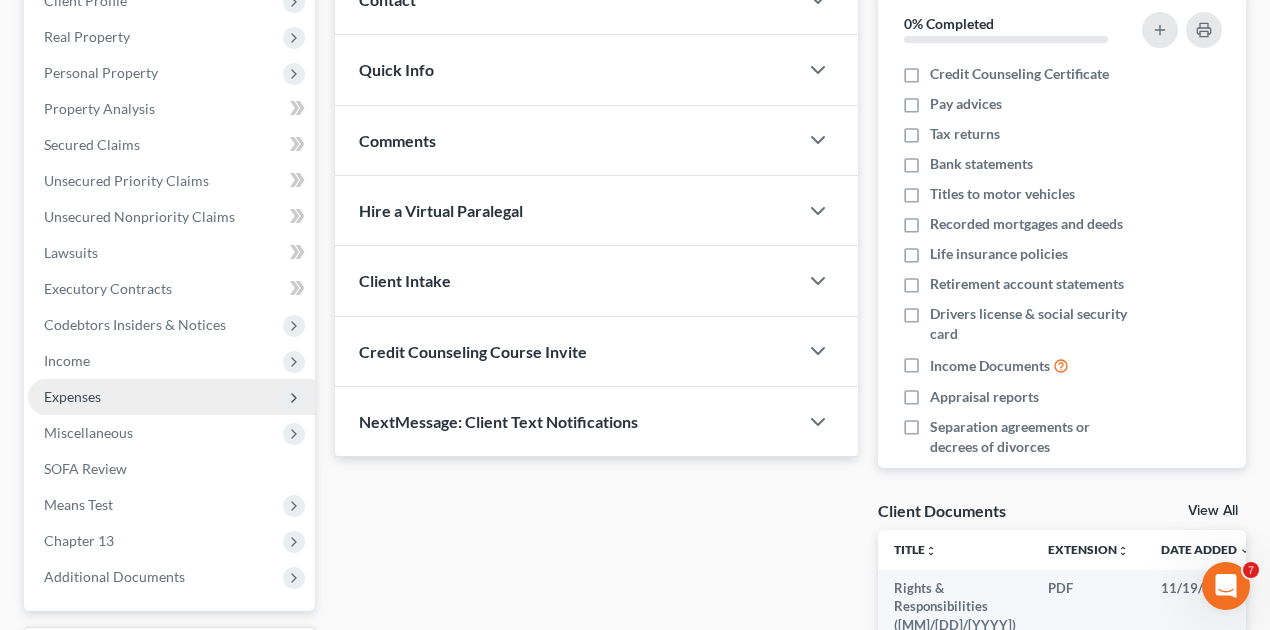 click on "Expenses" at bounding box center (72, 396) 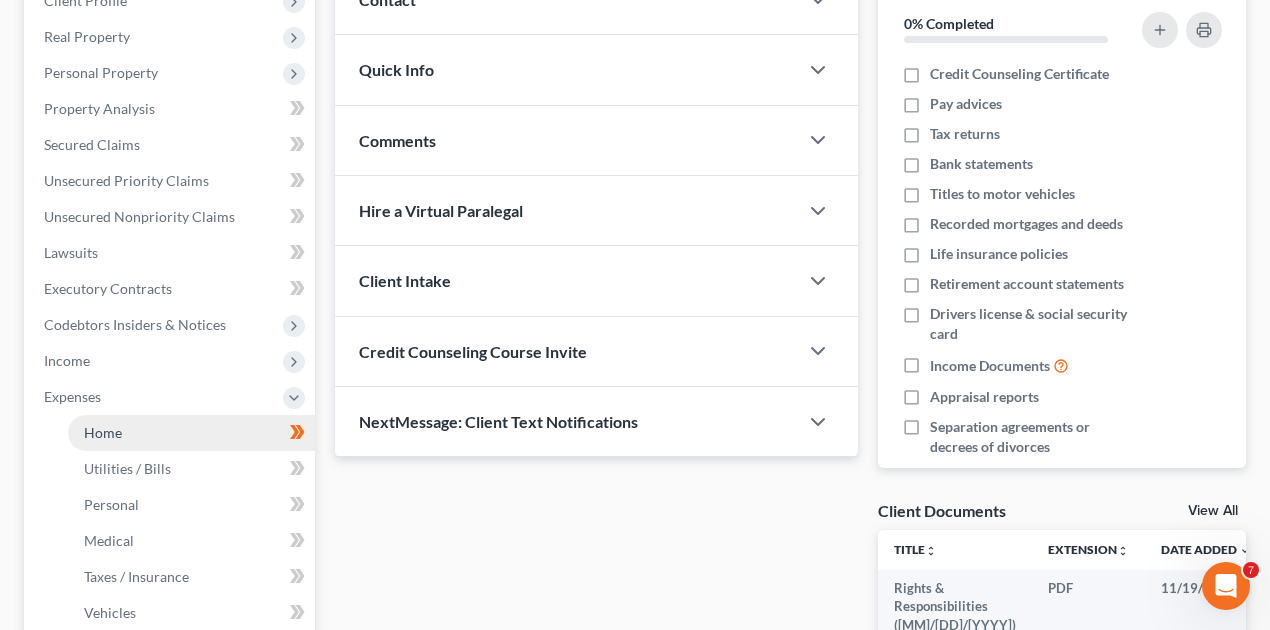 click on "Home" at bounding box center (103, 432) 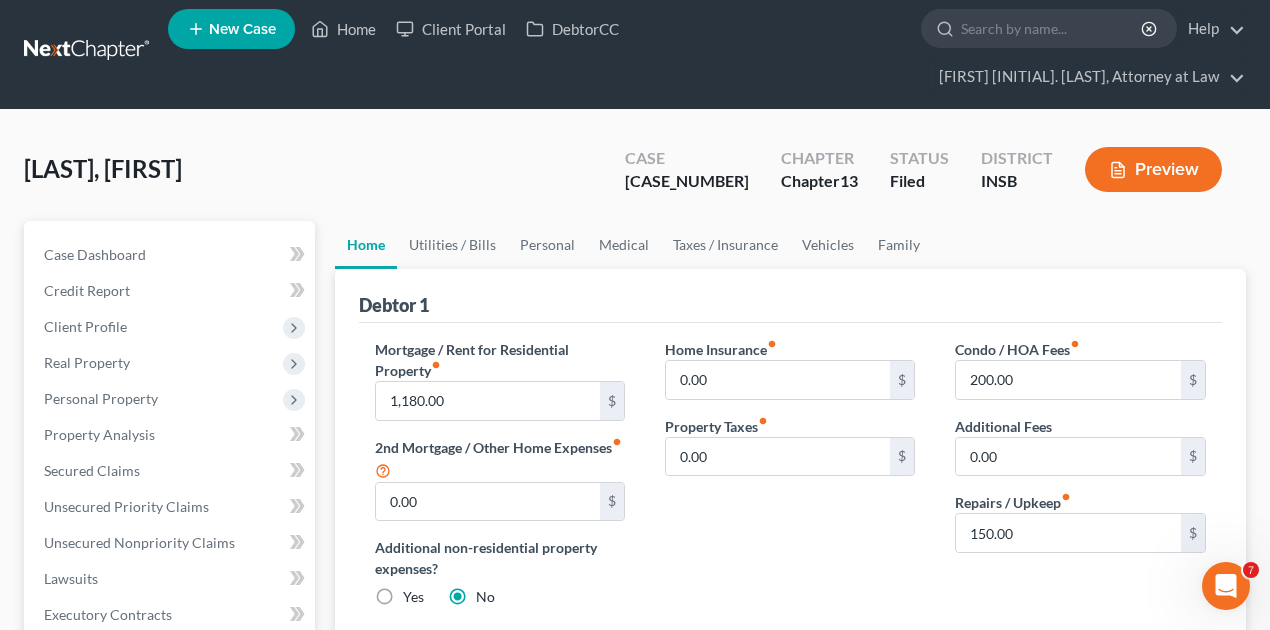 scroll, scrollTop: 0, scrollLeft: 0, axis: both 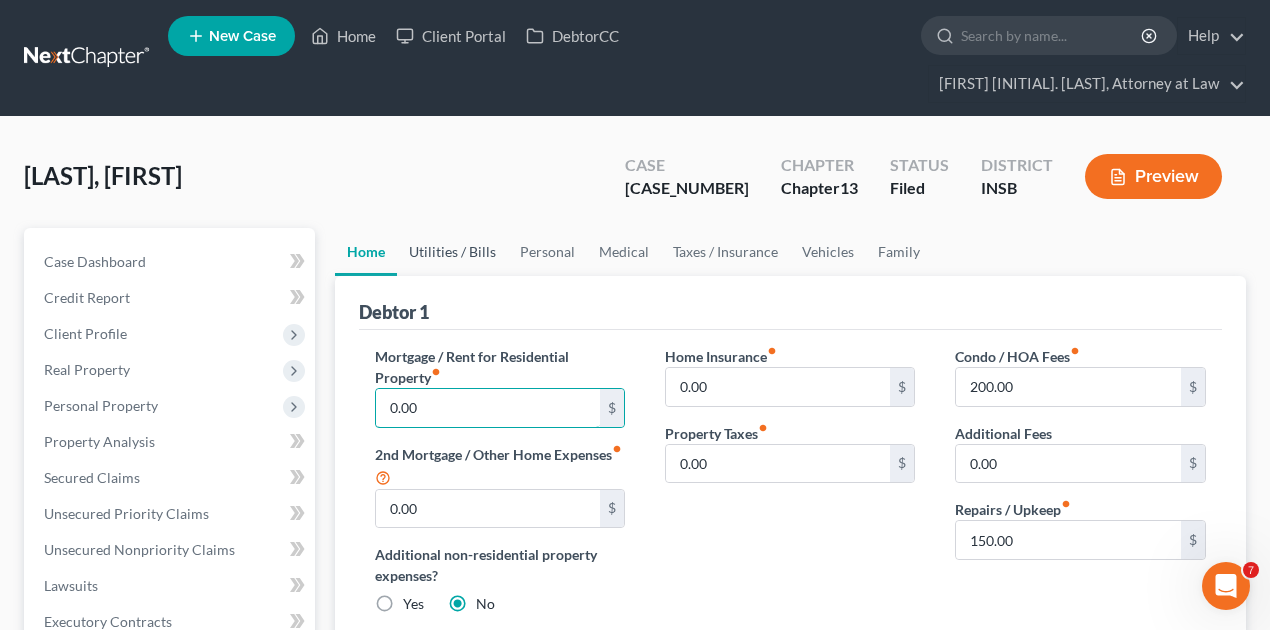 type on "0.00" 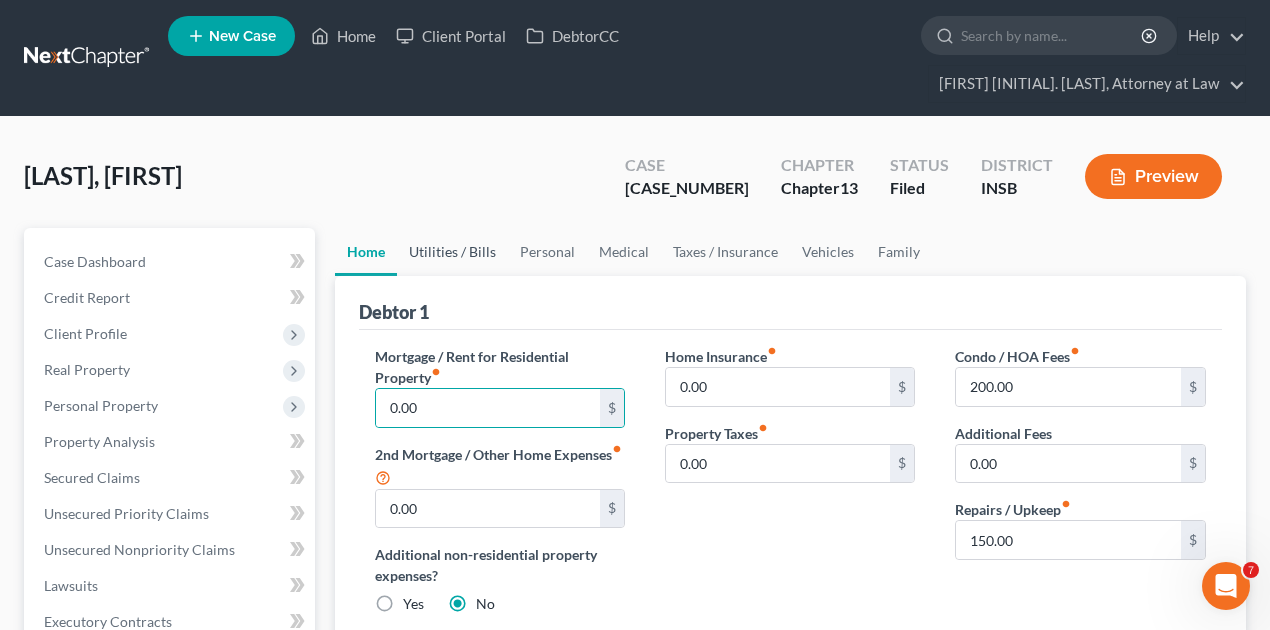 click on "Utilities / Bills" at bounding box center [452, 252] 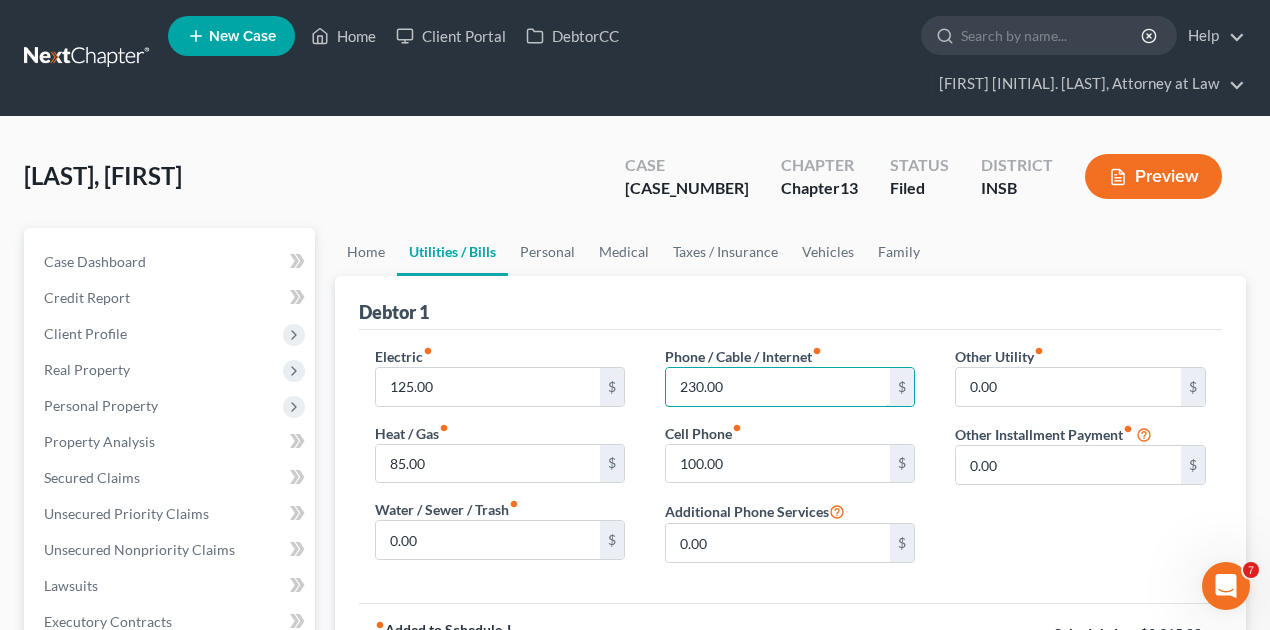 scroll, scrollTop: 66, scrollLeft: 0, axis: vertical 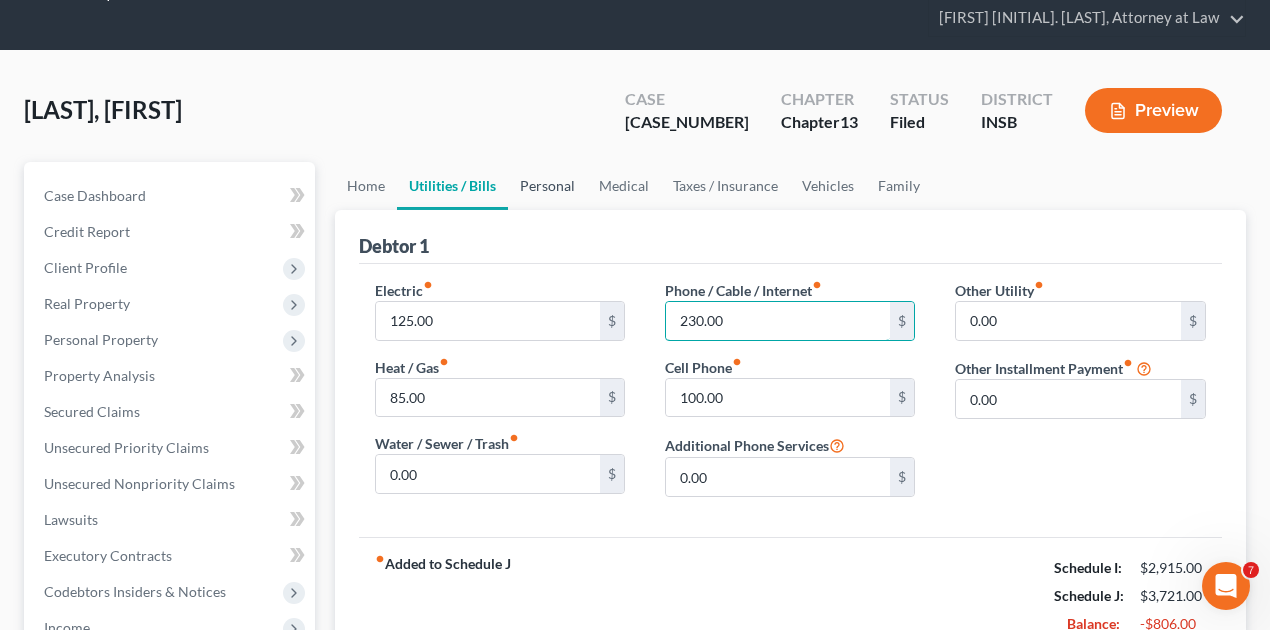 type on "230.00" 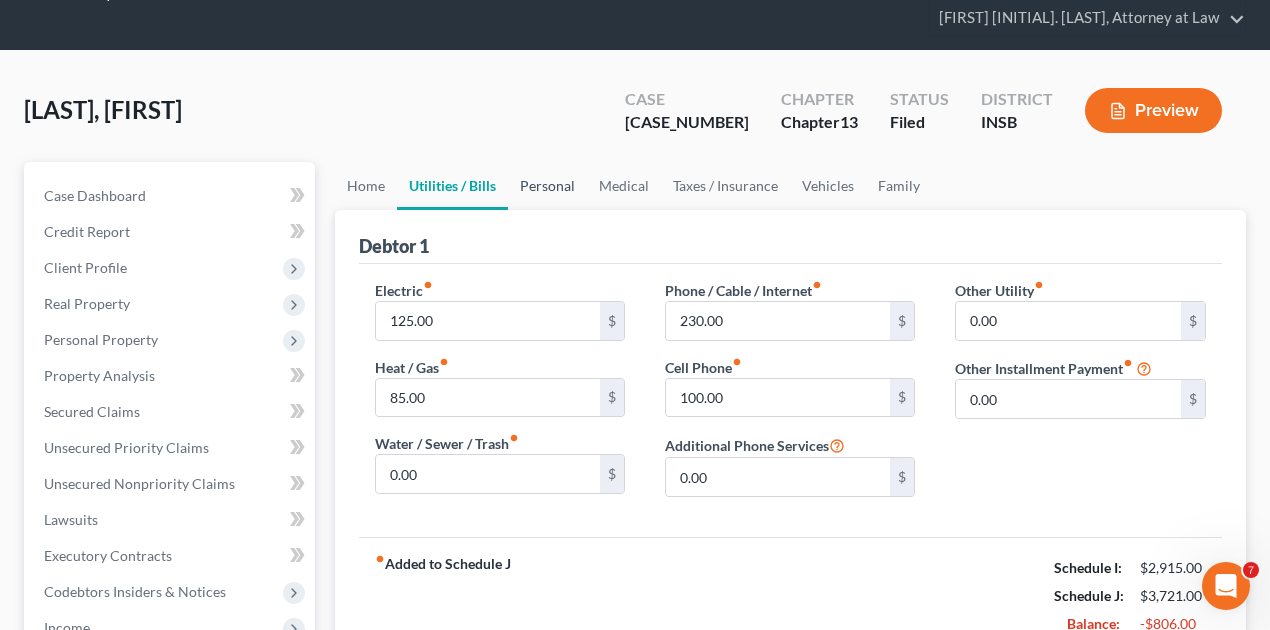 click on "Personal" at bounding box center [547, 186] 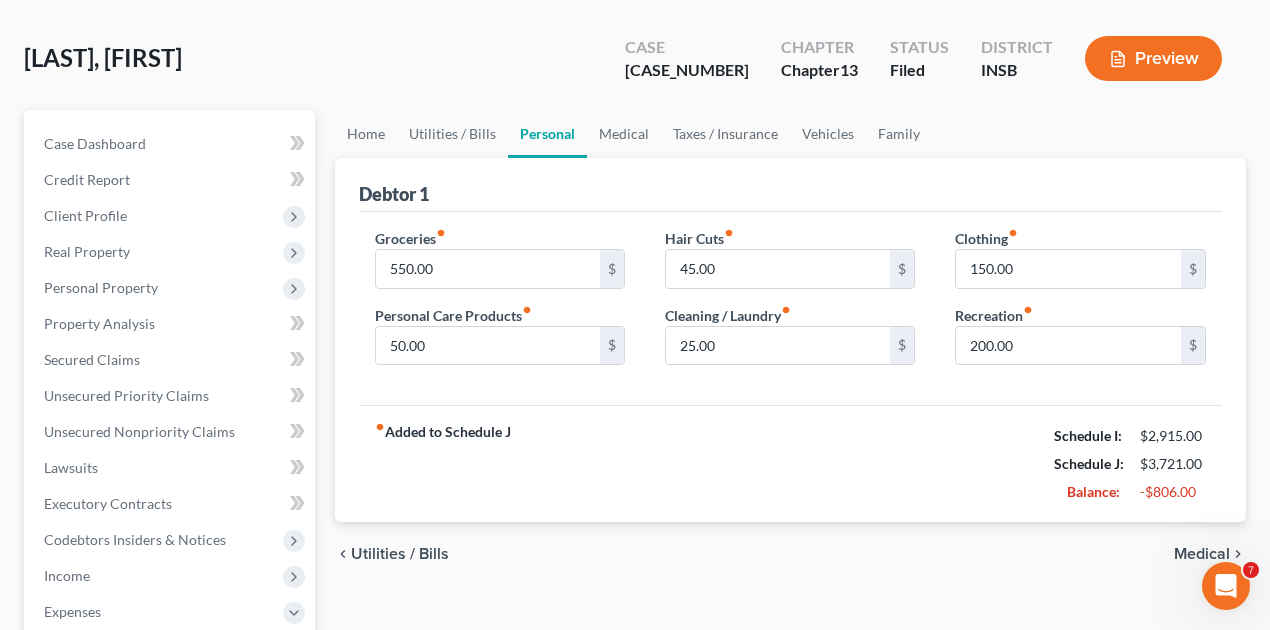 scroll, scrollTop: 0, scrollLeft: 0, axis: both 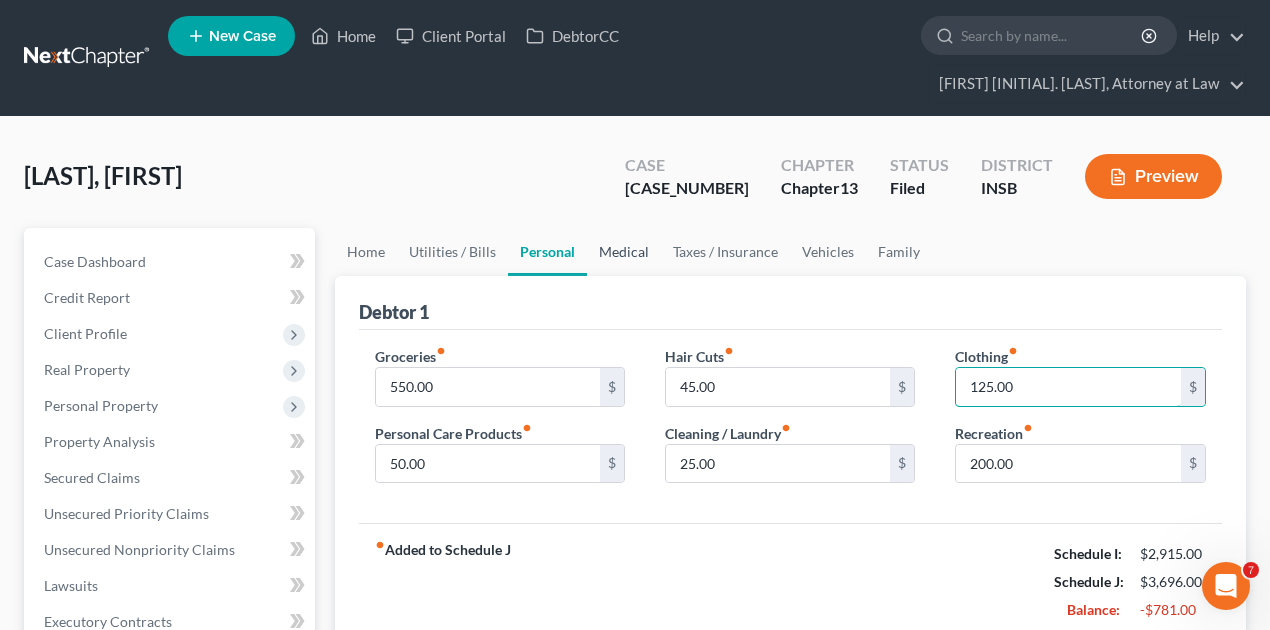 type on "125.00" 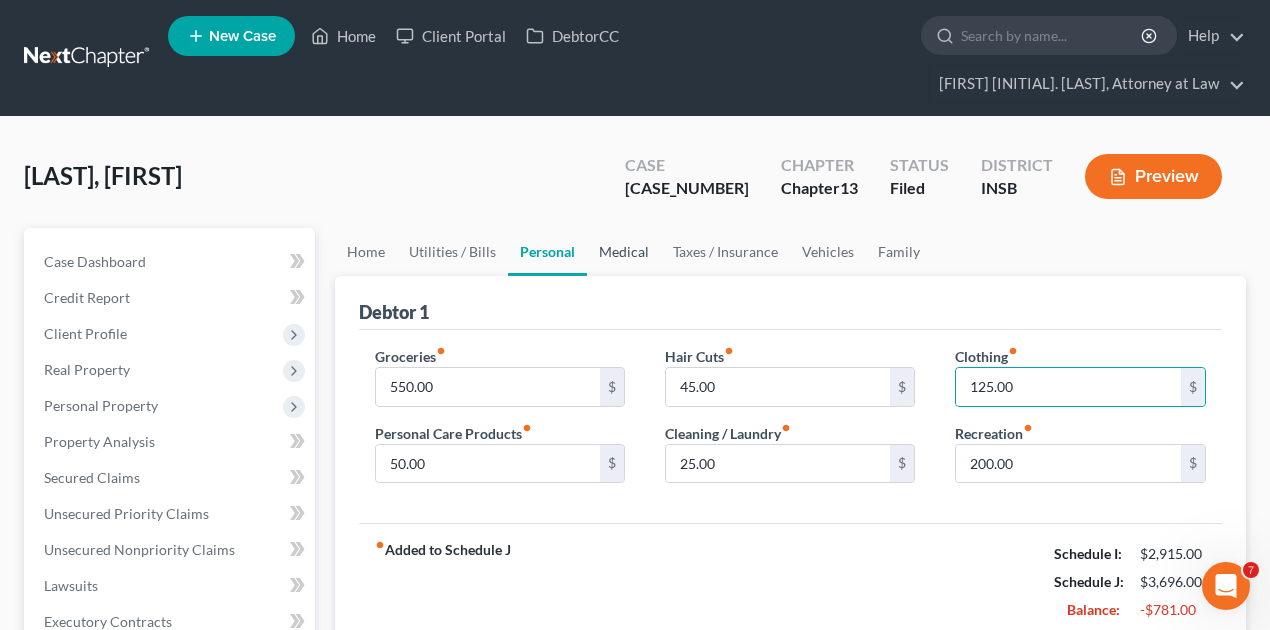click on "Medical" at bounding box center (624, 252) 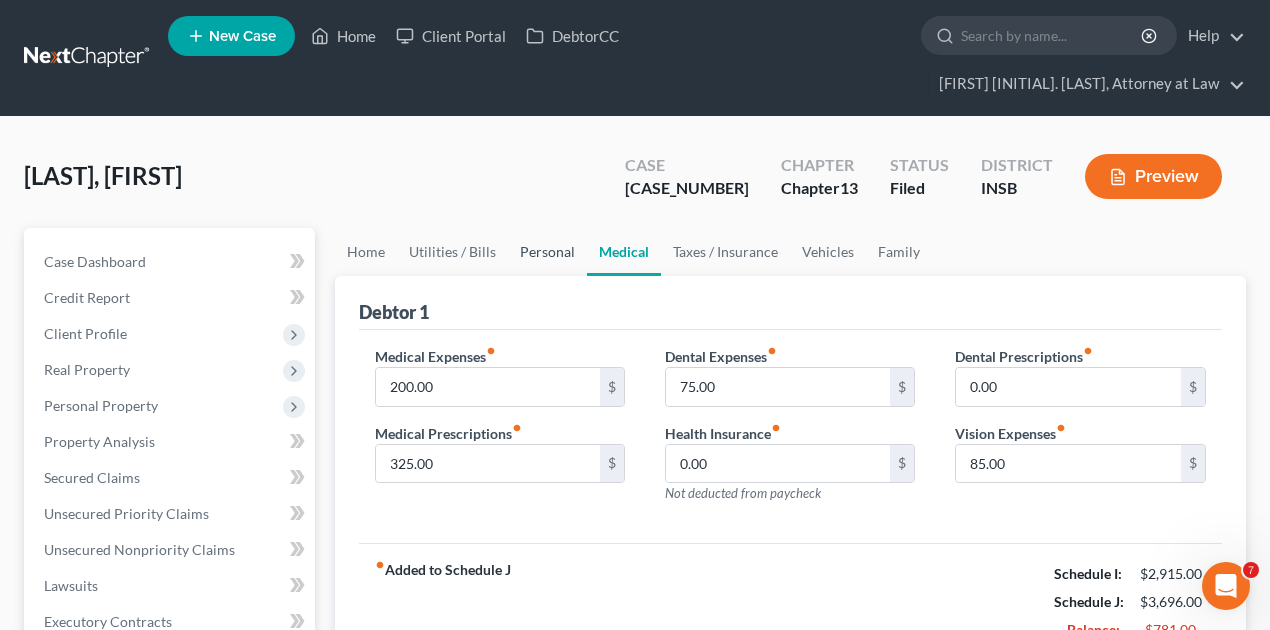 click on "Personal" at bounding box center (547, 252) 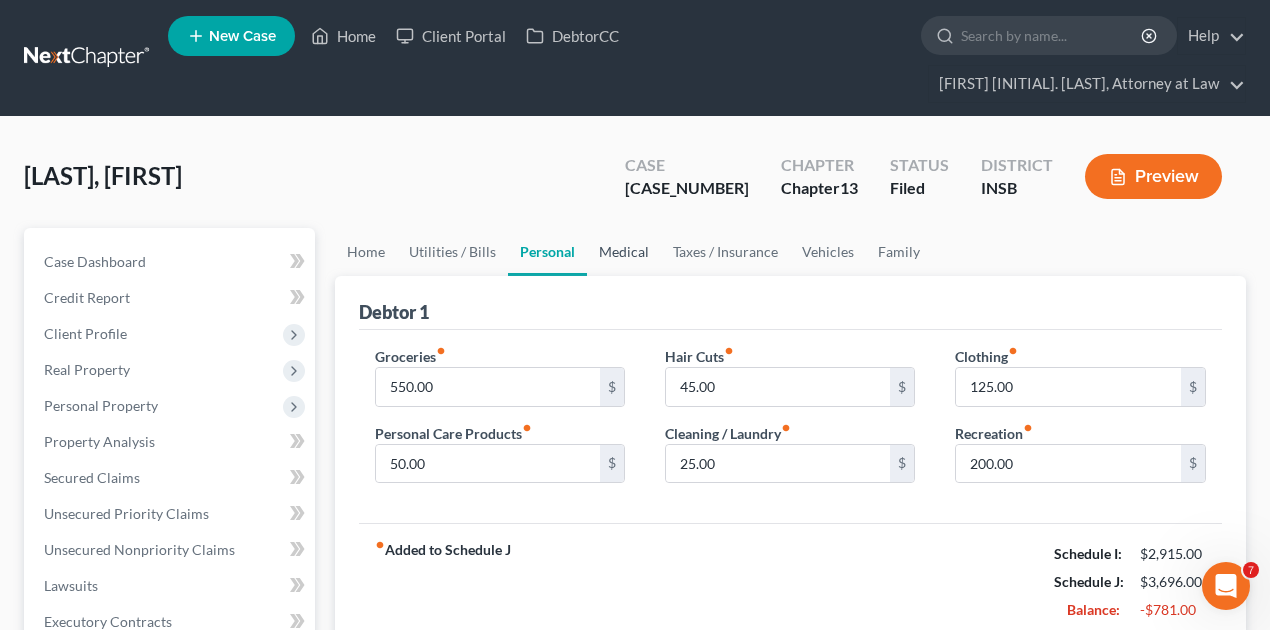 click on "Medical" at bounding box center [624, 252] 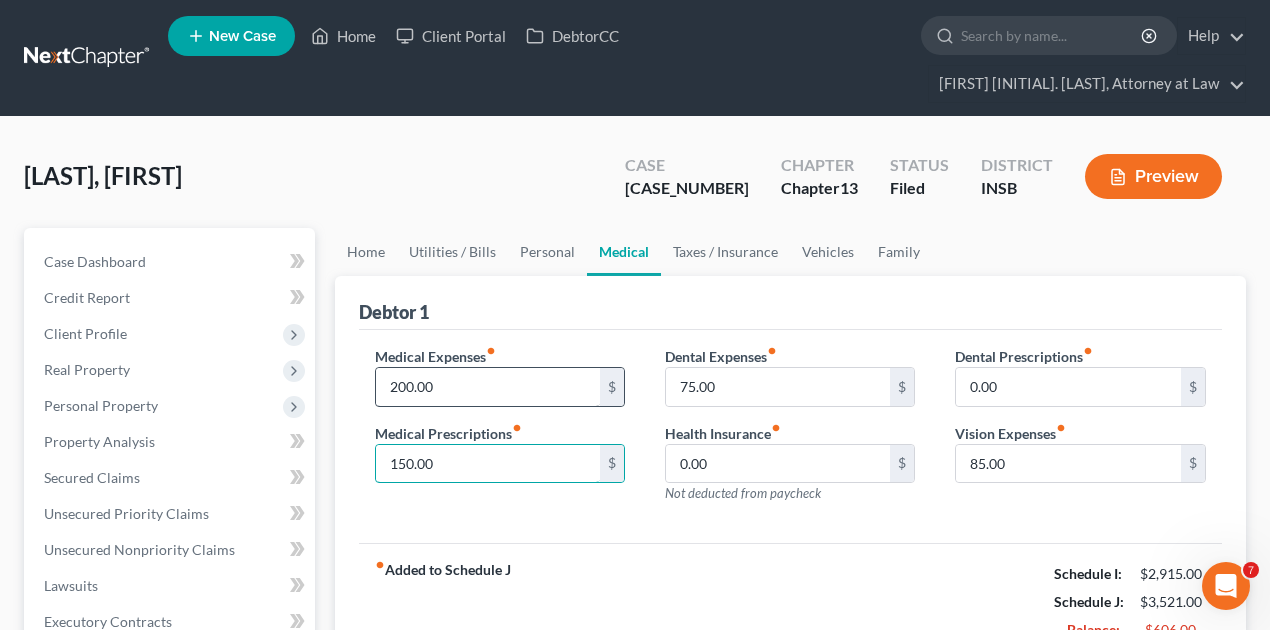type on "150.00" 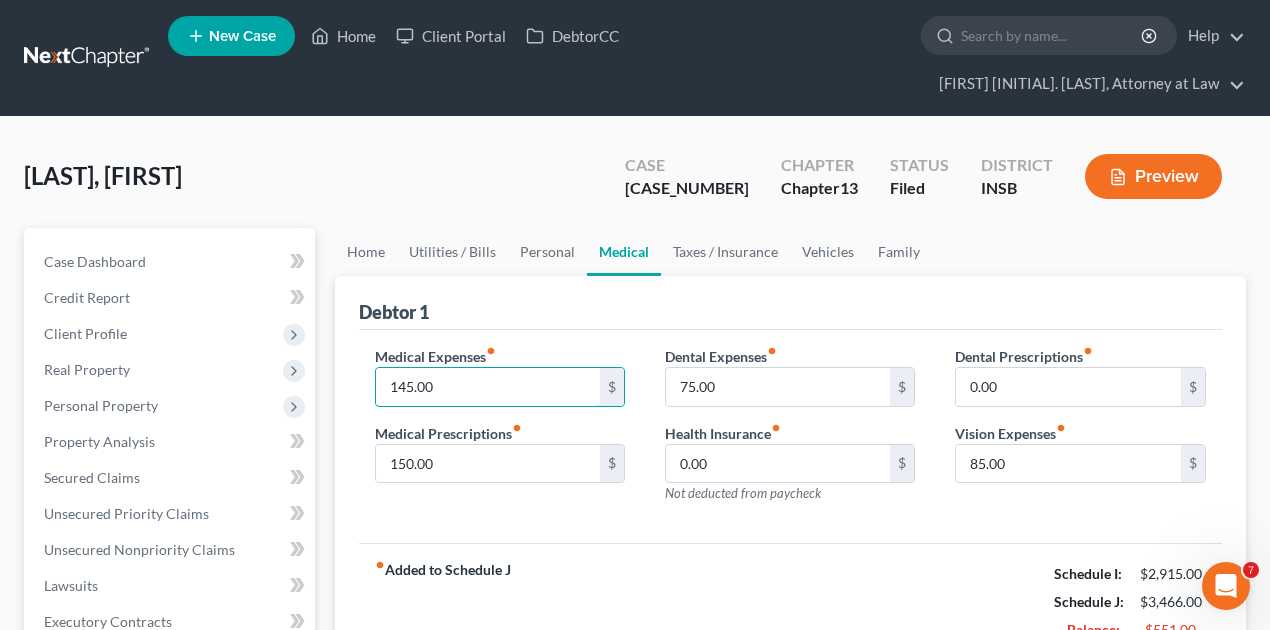 type on "145.00" 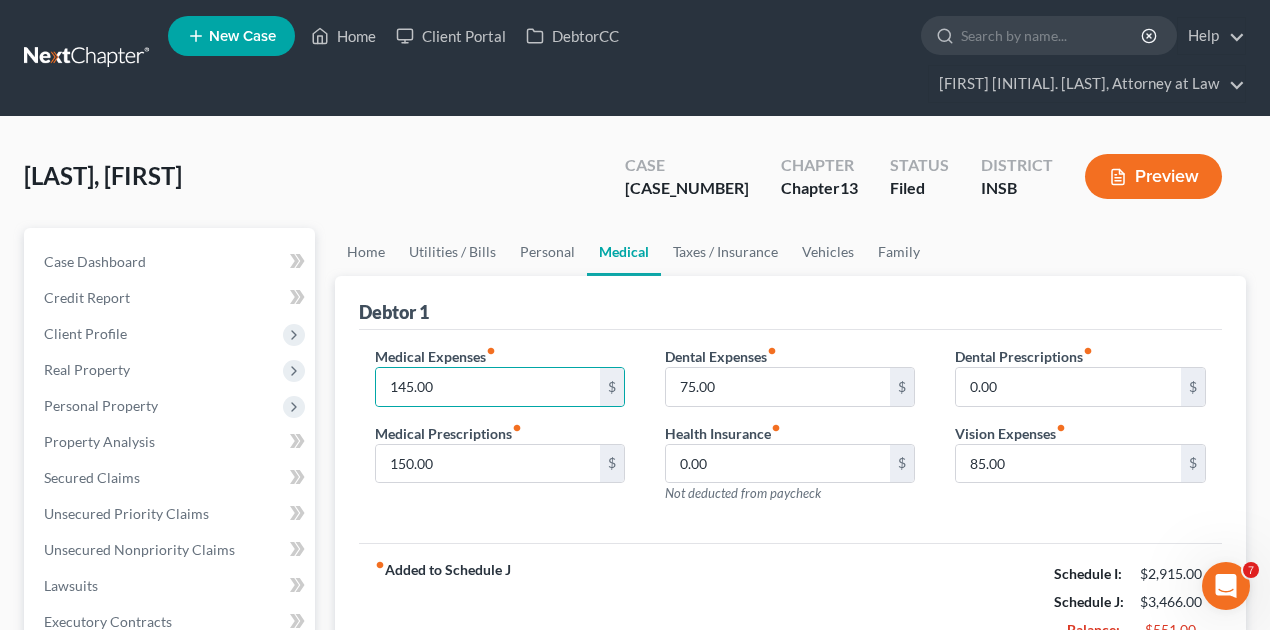click on "fiber_manual_record Added to Schedule J Schedule I: $[NUMBER].[NUMBER] Schedule J: $[NUMBER].[NUMBER] Balance: $[NUMBER].[NUMBER]" at bounding box center (791, 601) 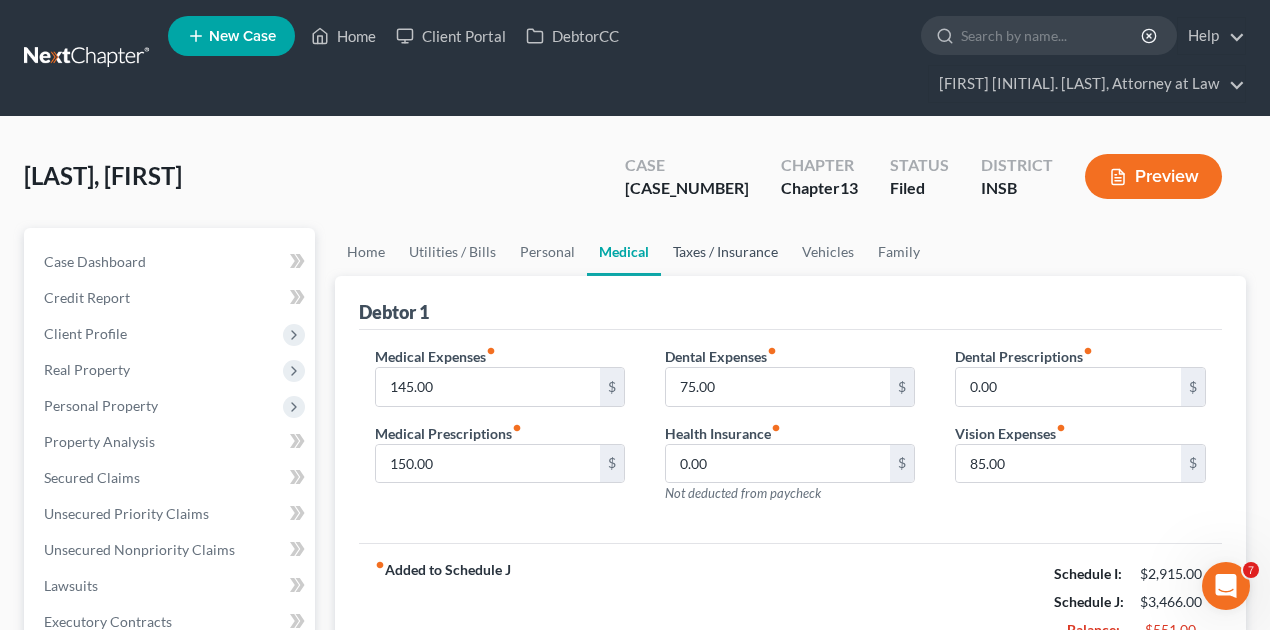 click on "Taxes / Insurance" at bounding box center (725, 252) 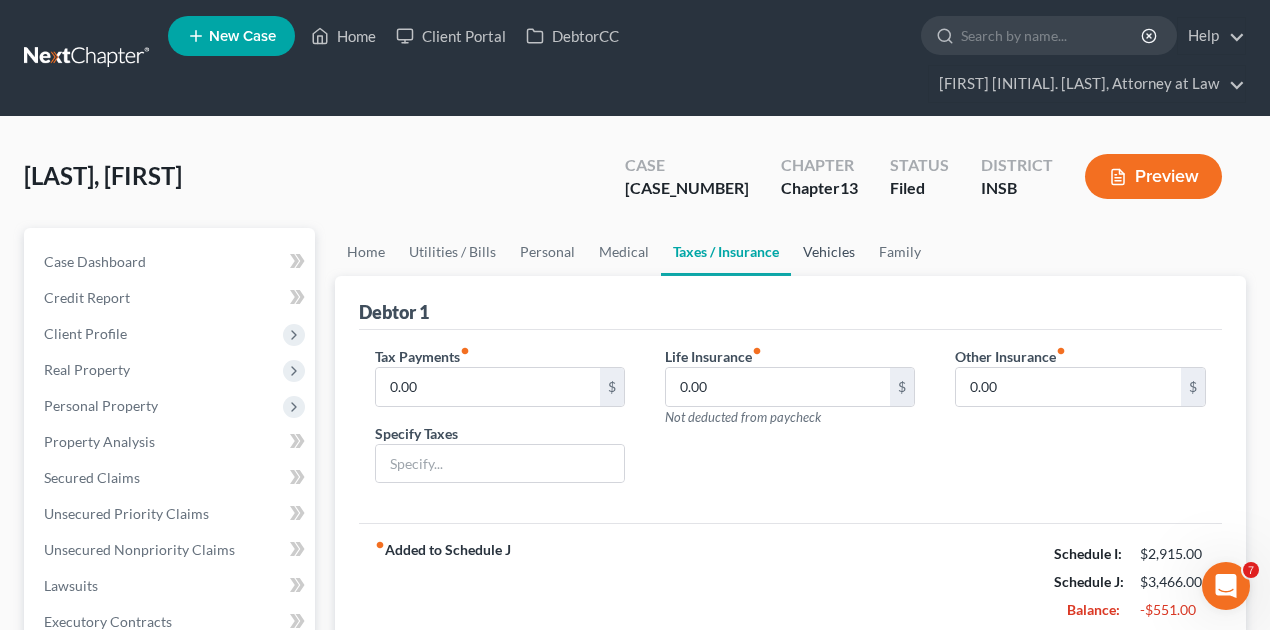 click on "Vehicles" at bounding box center (829, 252) 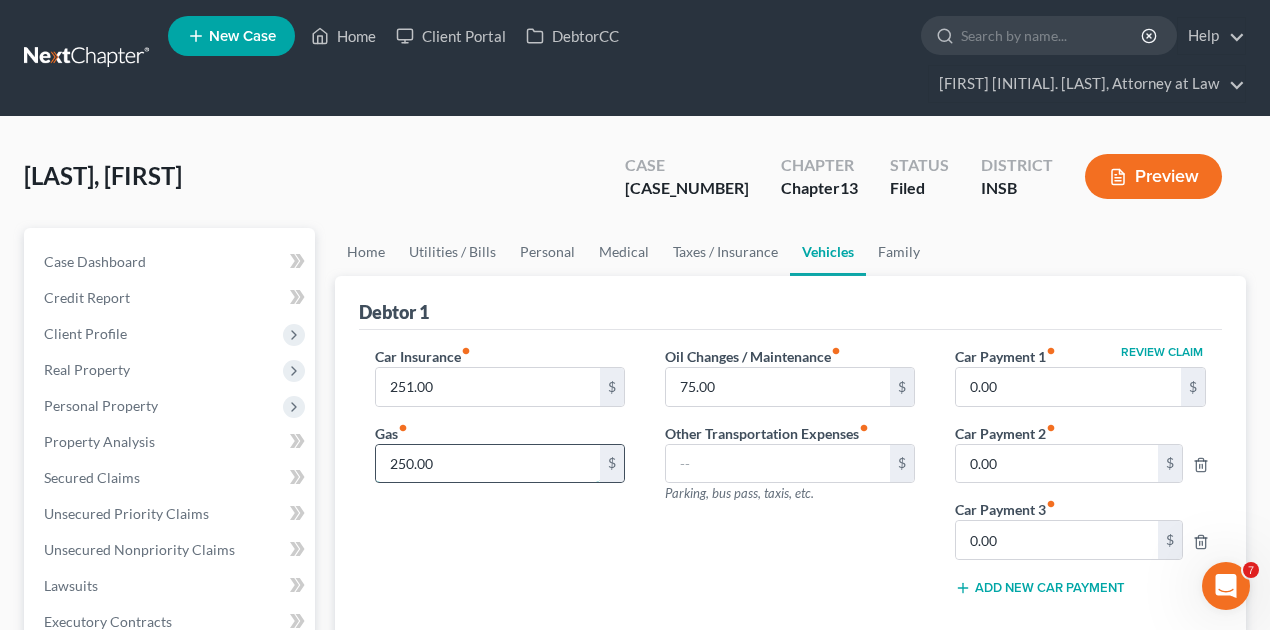 click on "250.00" at bounding box center [488, 464] 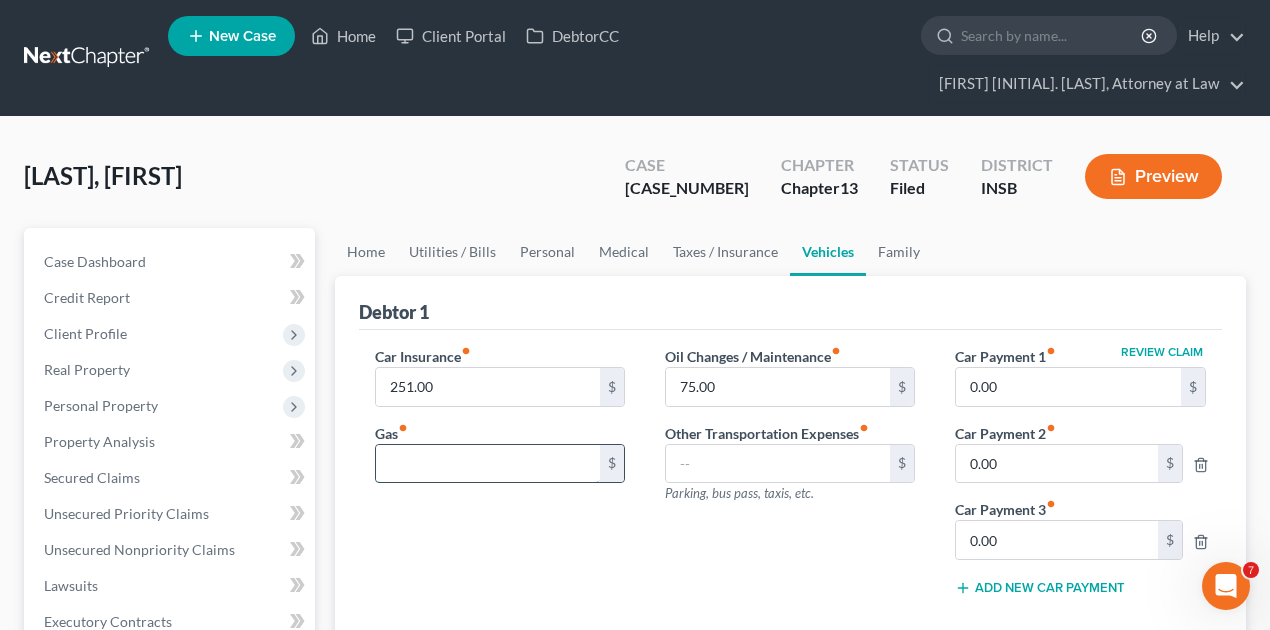 type on "0" 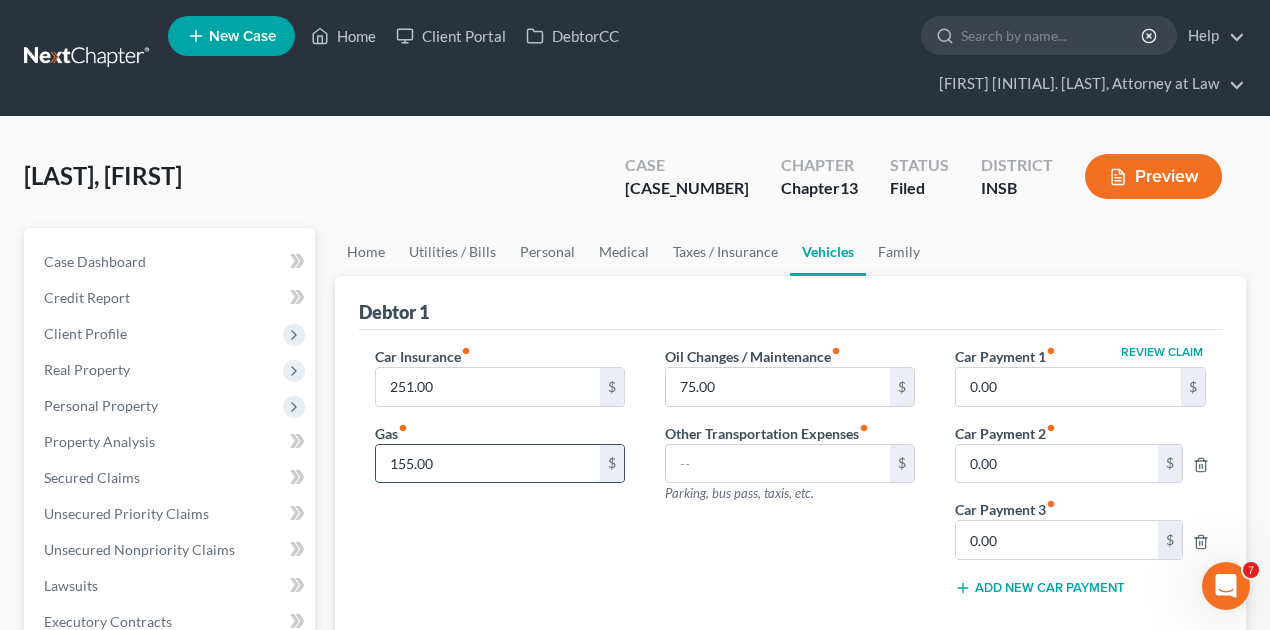 type on "155.00" 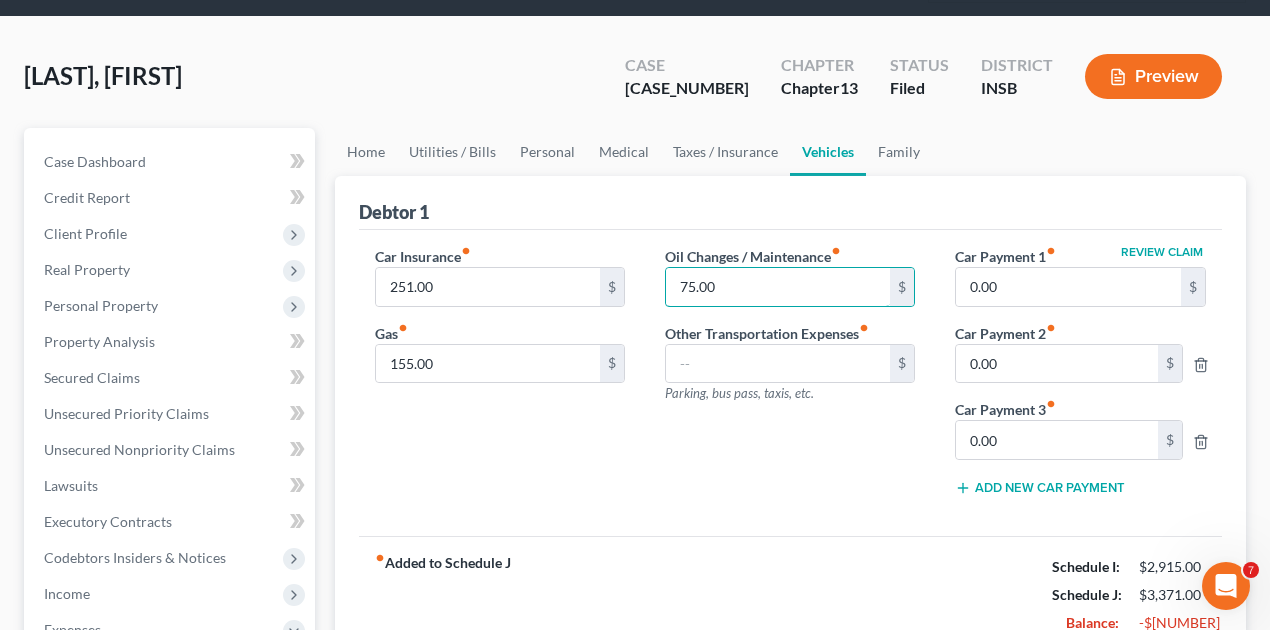 scroll, scrollTop: 133, scrollLeft: 0, axis: vertical 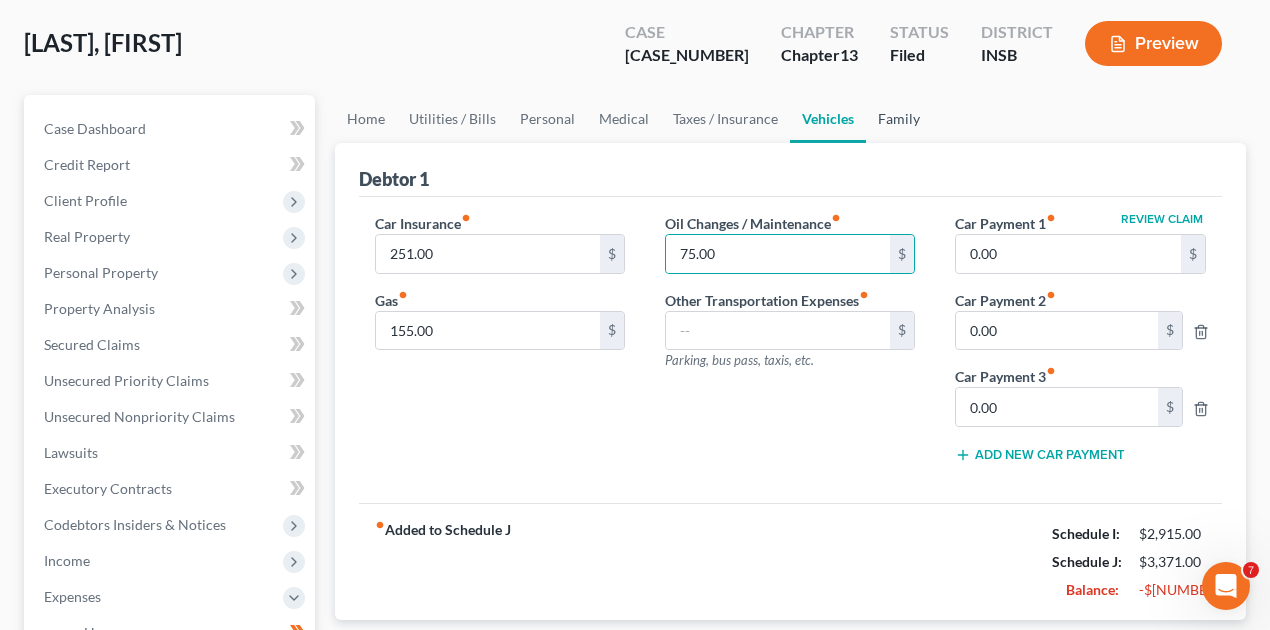click on "Family" at bounding box center (899, 119) 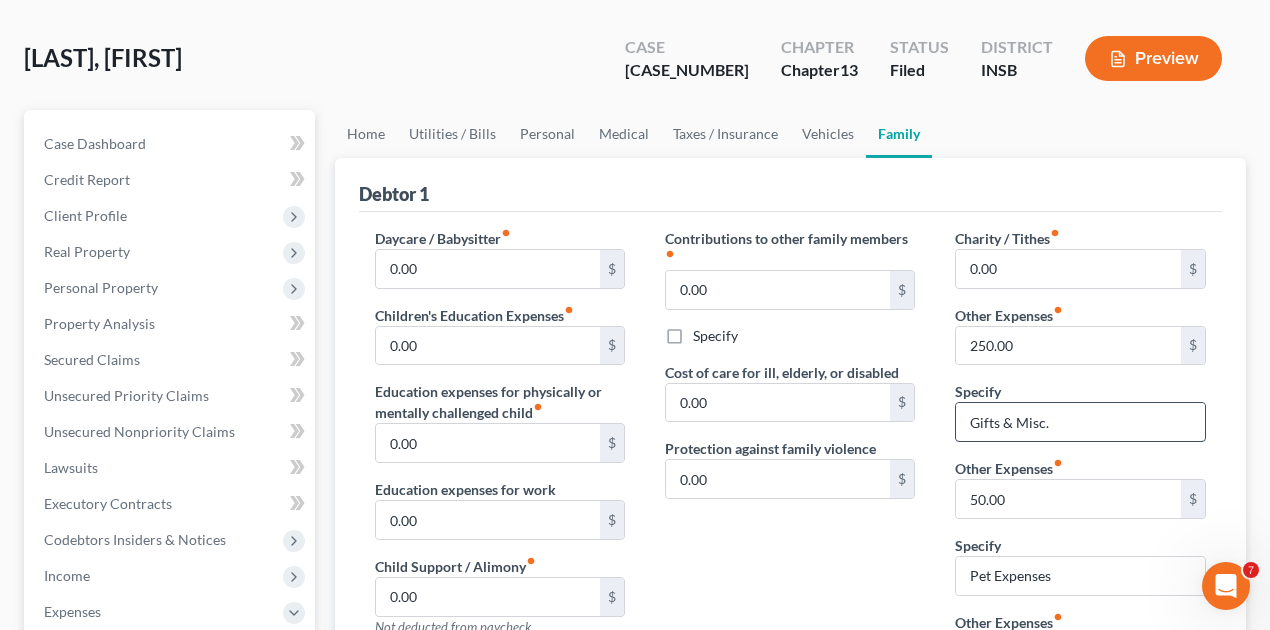 scroll, scrollTop: 133, scrollLeft: 0, axis: vertical 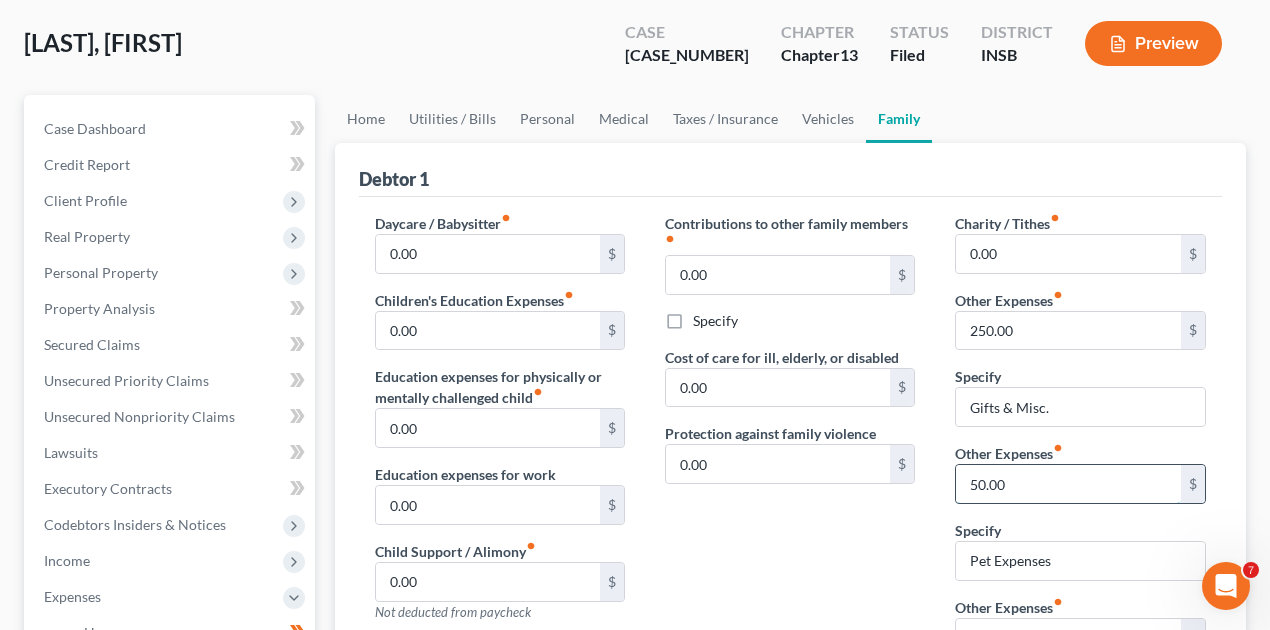 click on "50.00" at bounding box center (1068, 484) 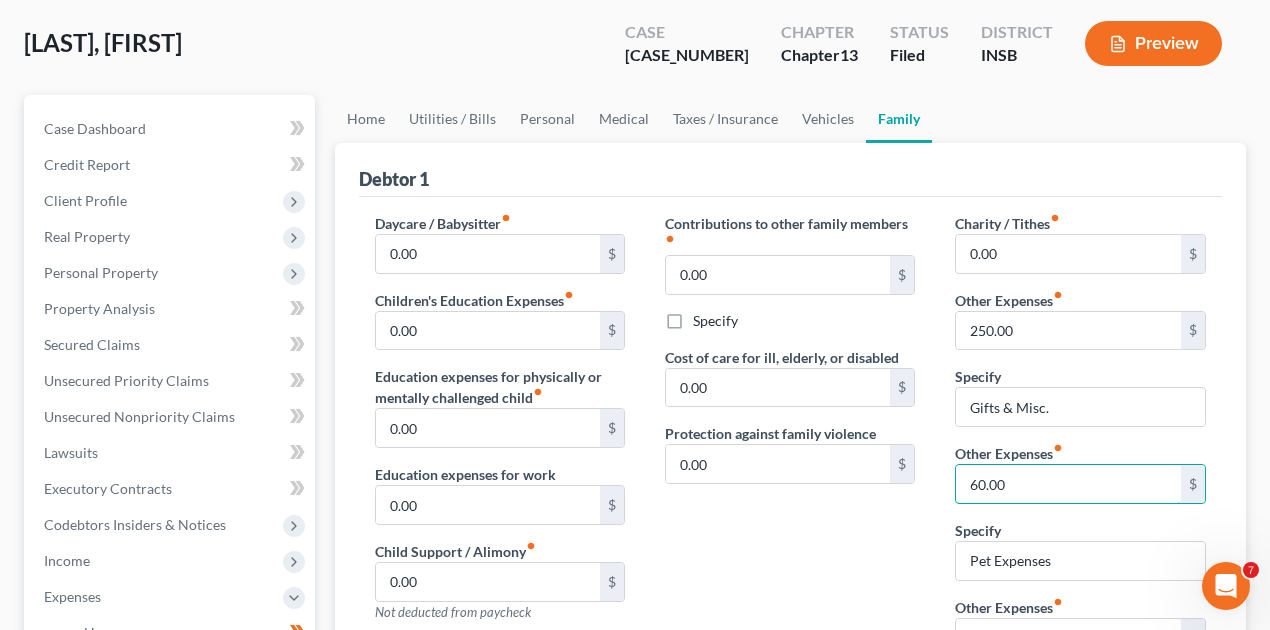 scroll, scrollTop: 400, scrollLeft: 0, axis: vertical 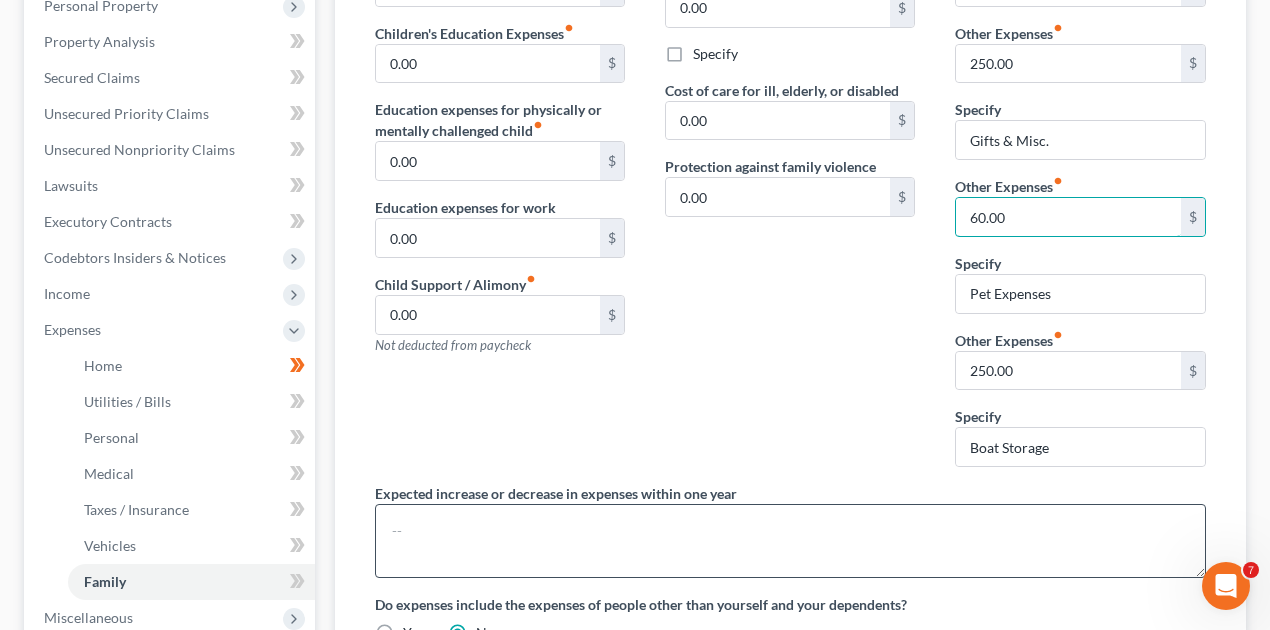 type on "60.00" 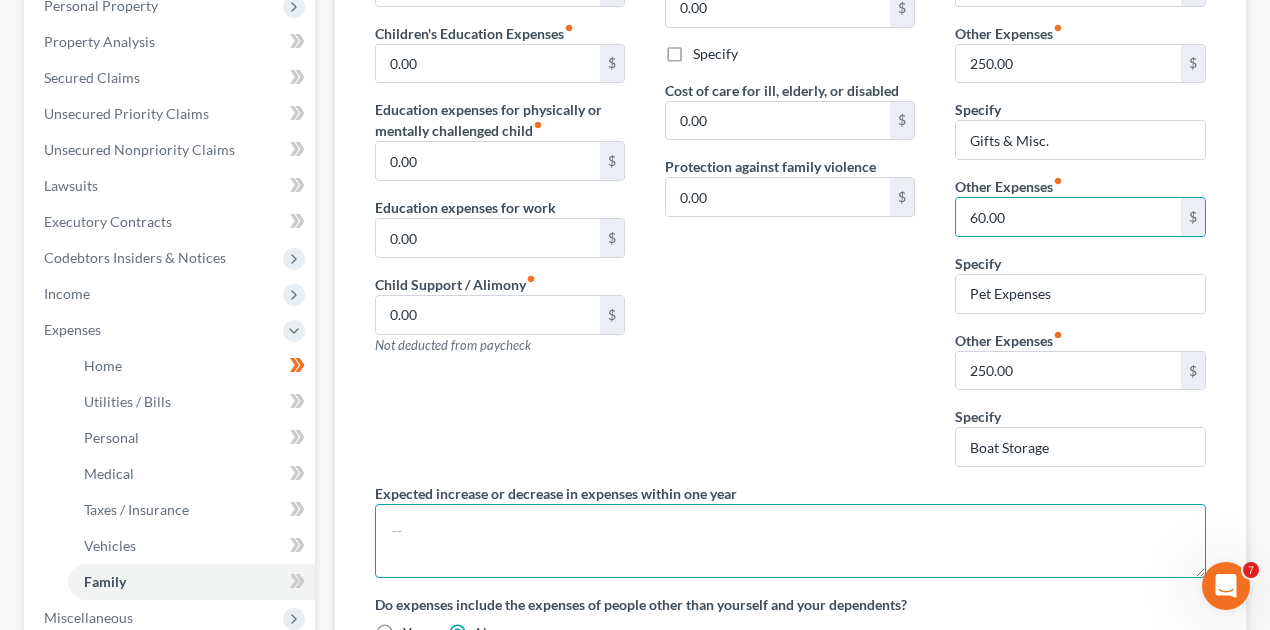 click at bounding box center [791, 541] 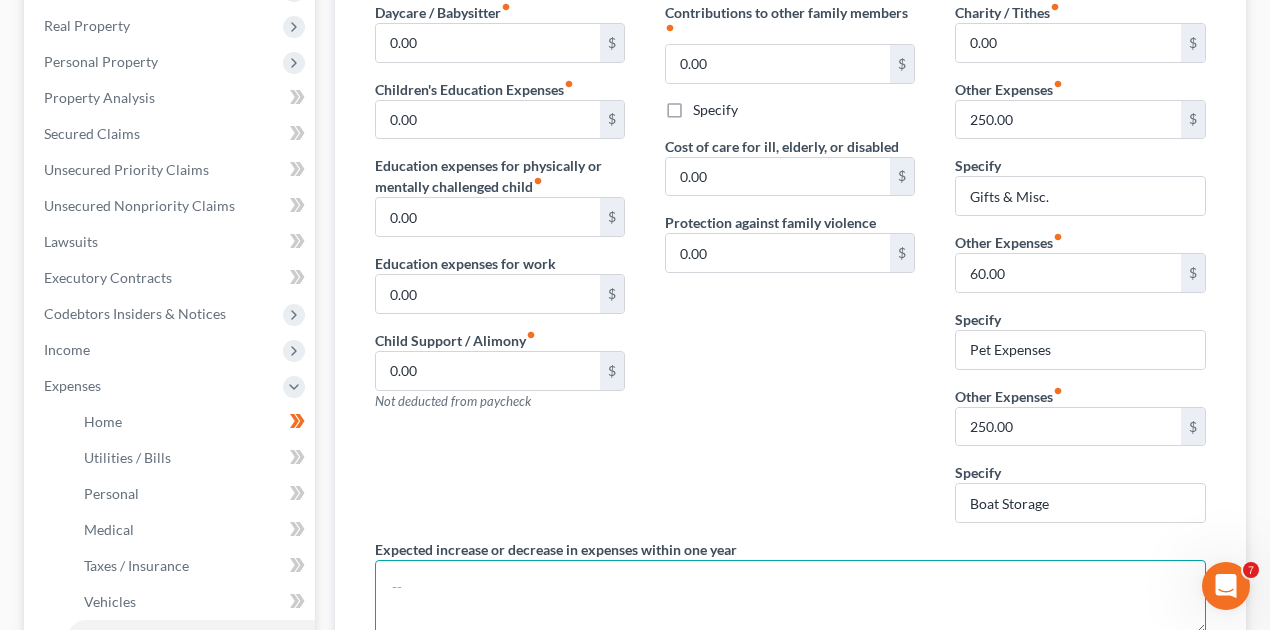 scroll, scrollTop: 600, scrollLeft: 0, axis: vertical 